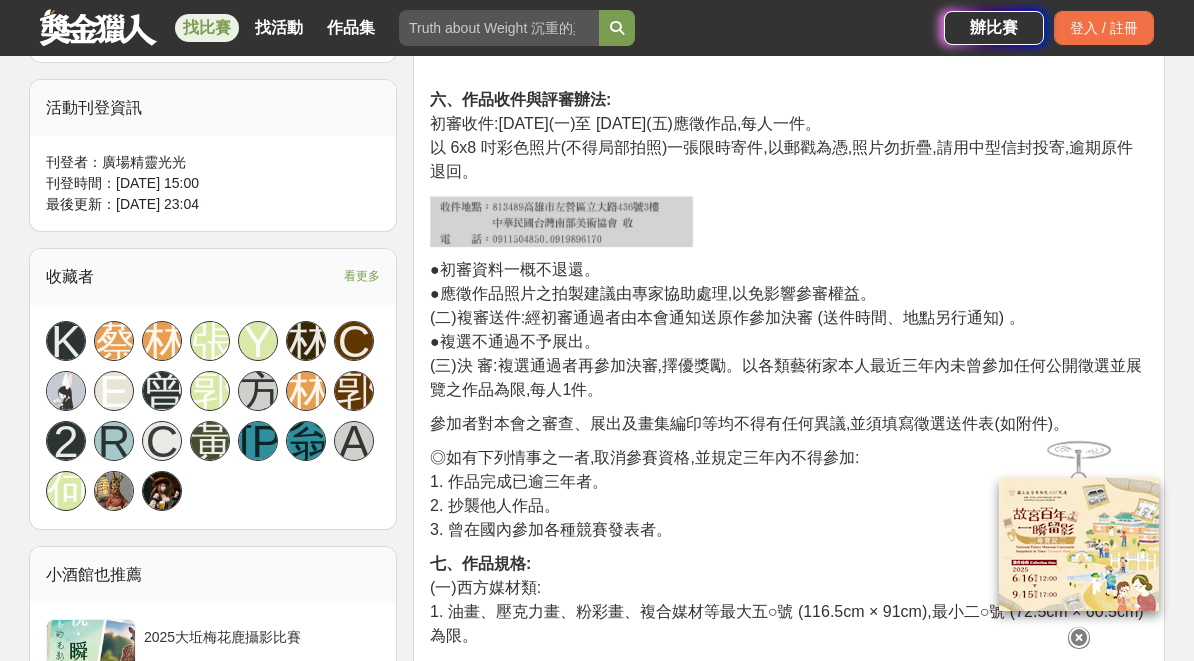 scroll, scrollTop: 1055, scrollLeft: 0, axis: vertical 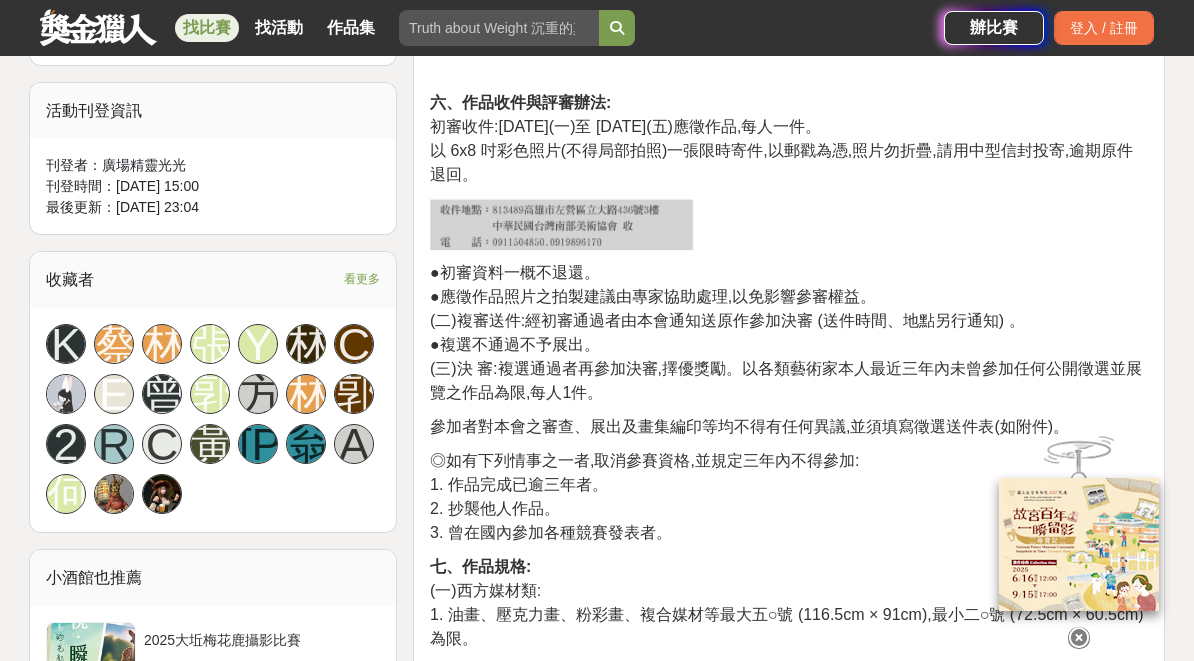 click on "辦比賽" at bounding box center [994, 28] 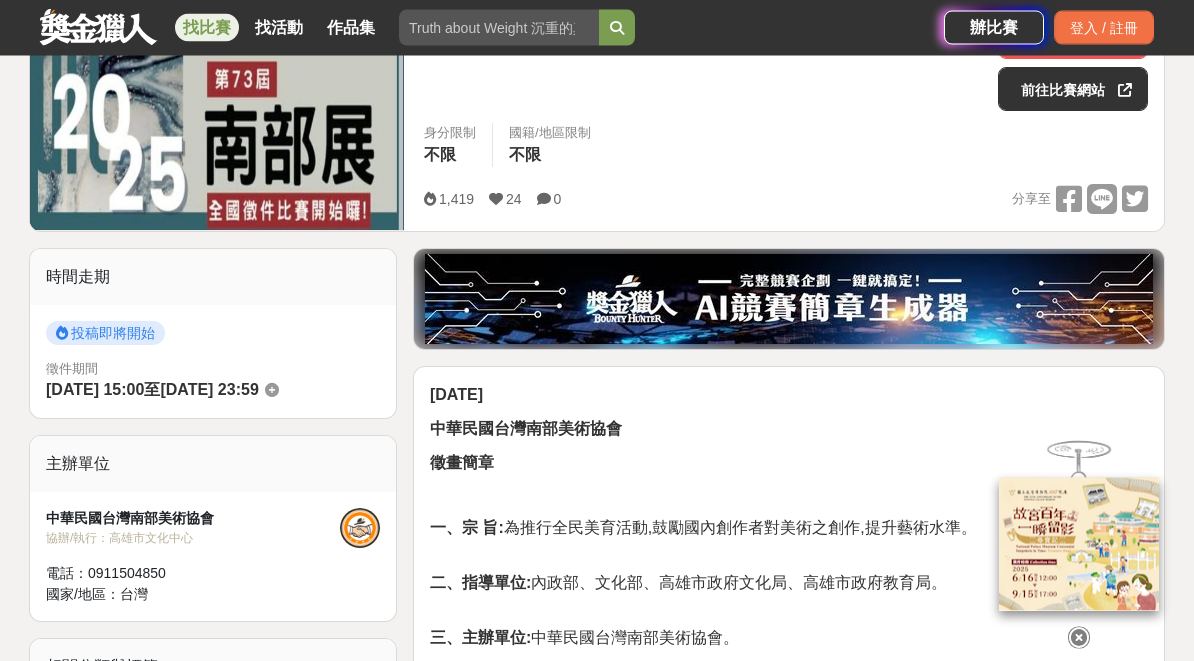 scroll, scrollTop: 282, scrollLeft: 0, axis: vertical 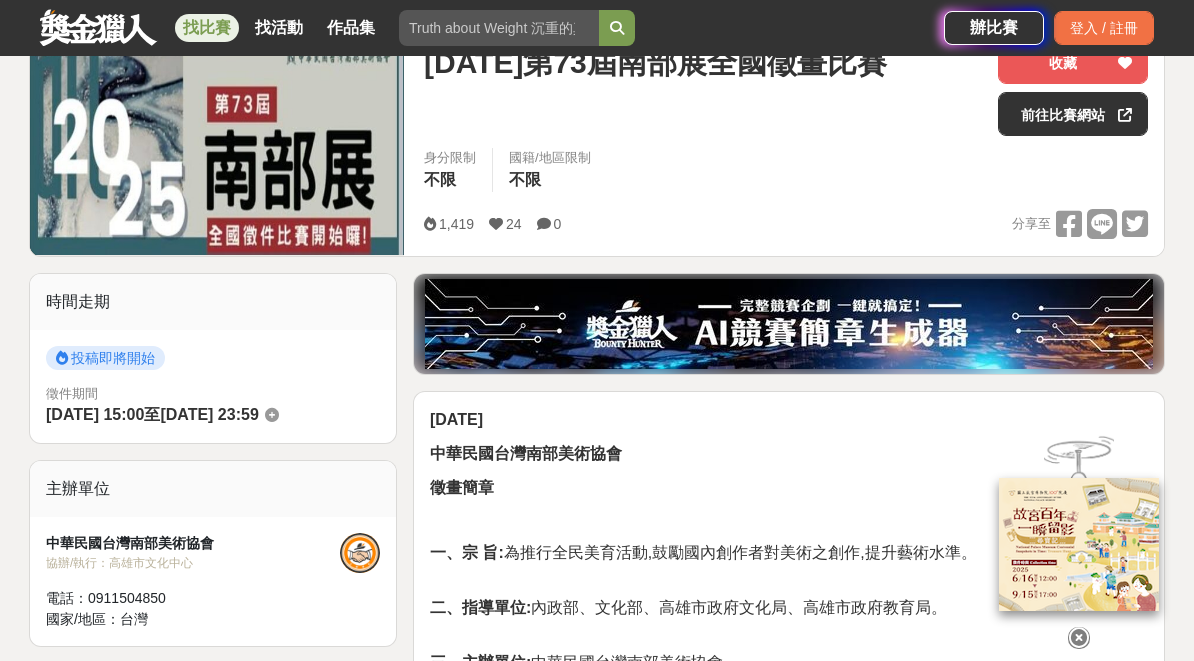 click on "辦比賽" at bounding box center (994, 28) 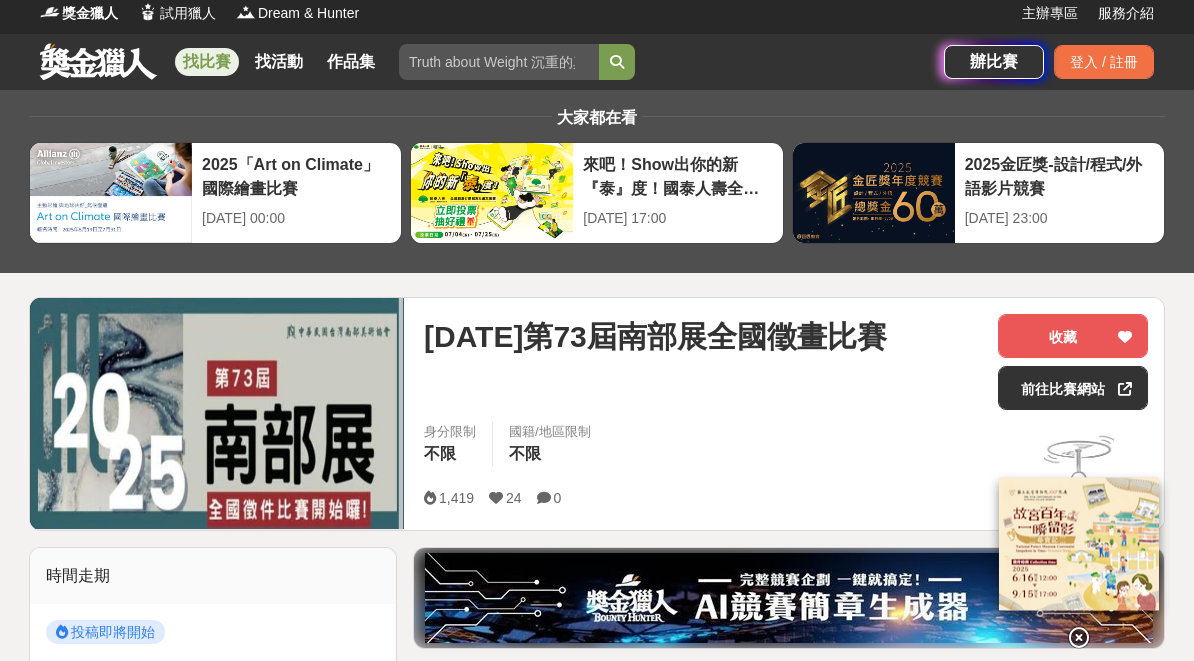 scroll, scrollTop: 0, scrollLeft: 0, axis: both 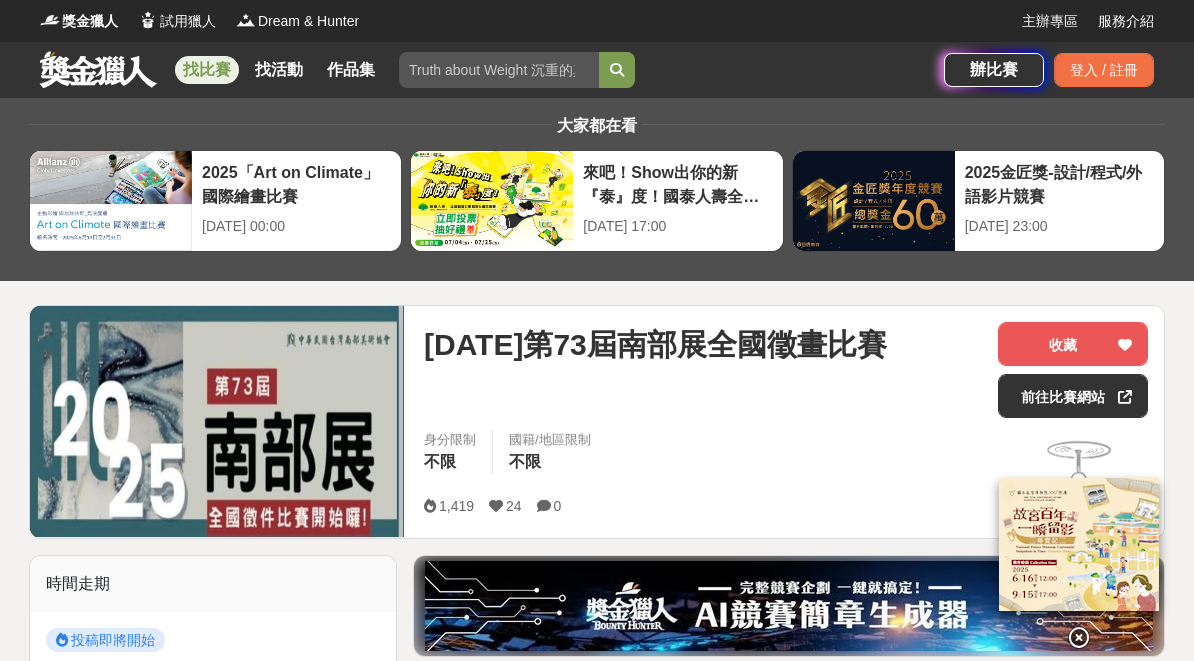 click on "前往比賽網站" at bounding box center (1073, 396) 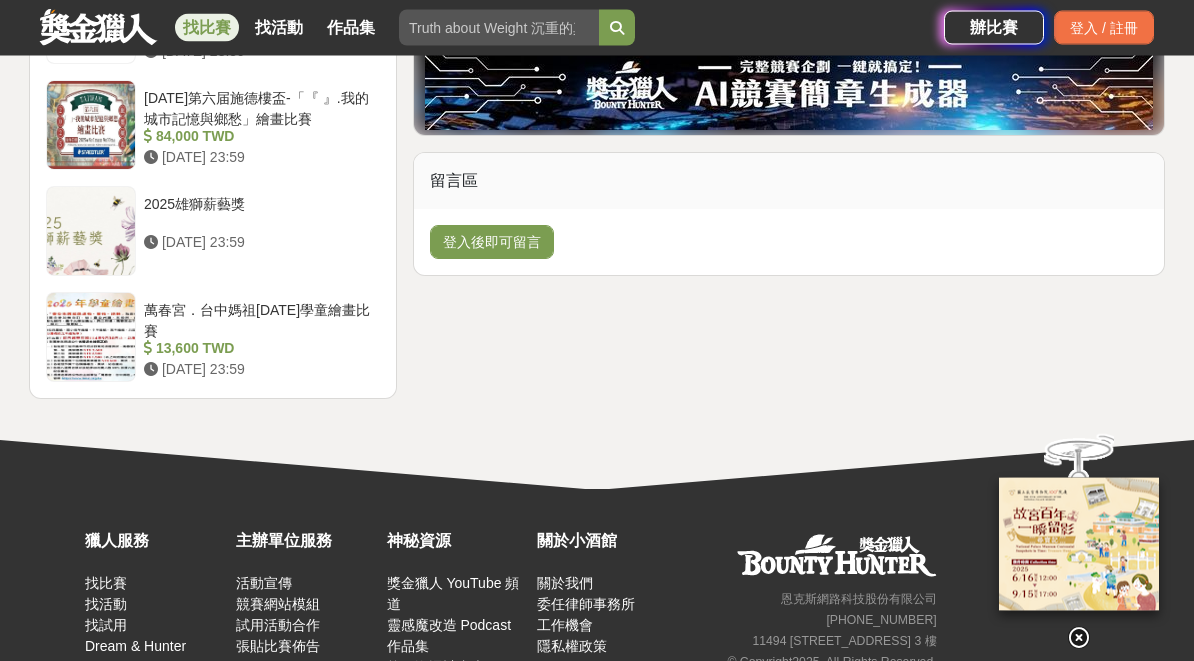 scroll, scrollTop: 2556, scrollLeft: 0, axis: vertical 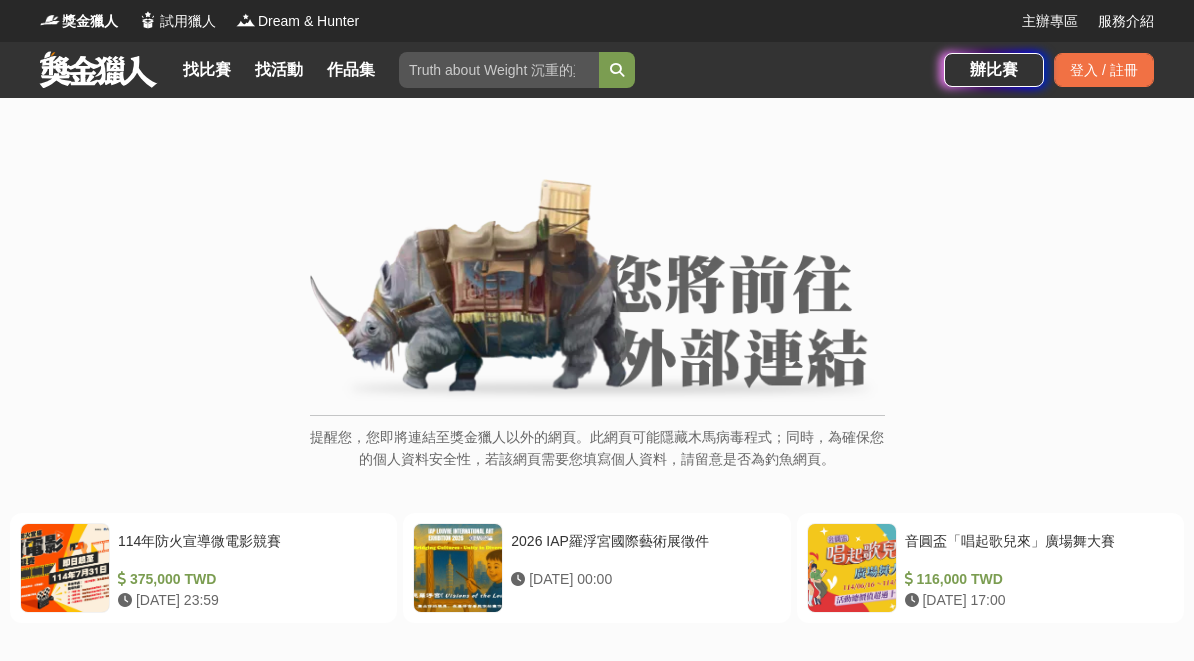 click at bounding box center [597, 292] 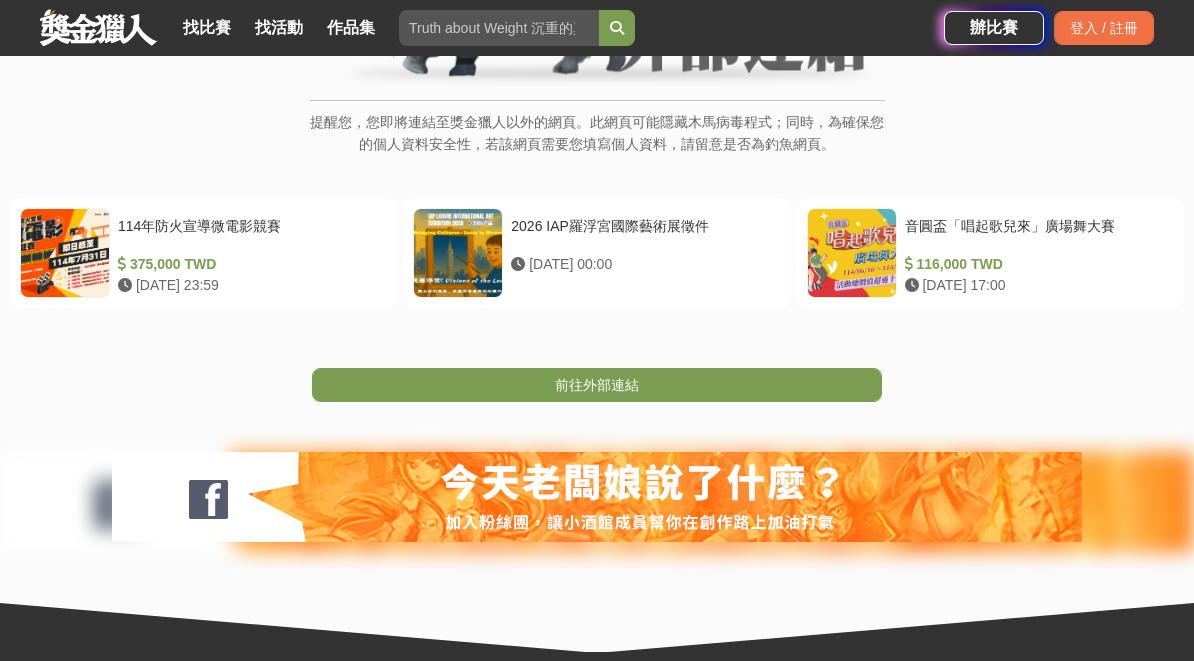 scroll, scrollTop: 239, scrollLeft: 0, axis: vertical 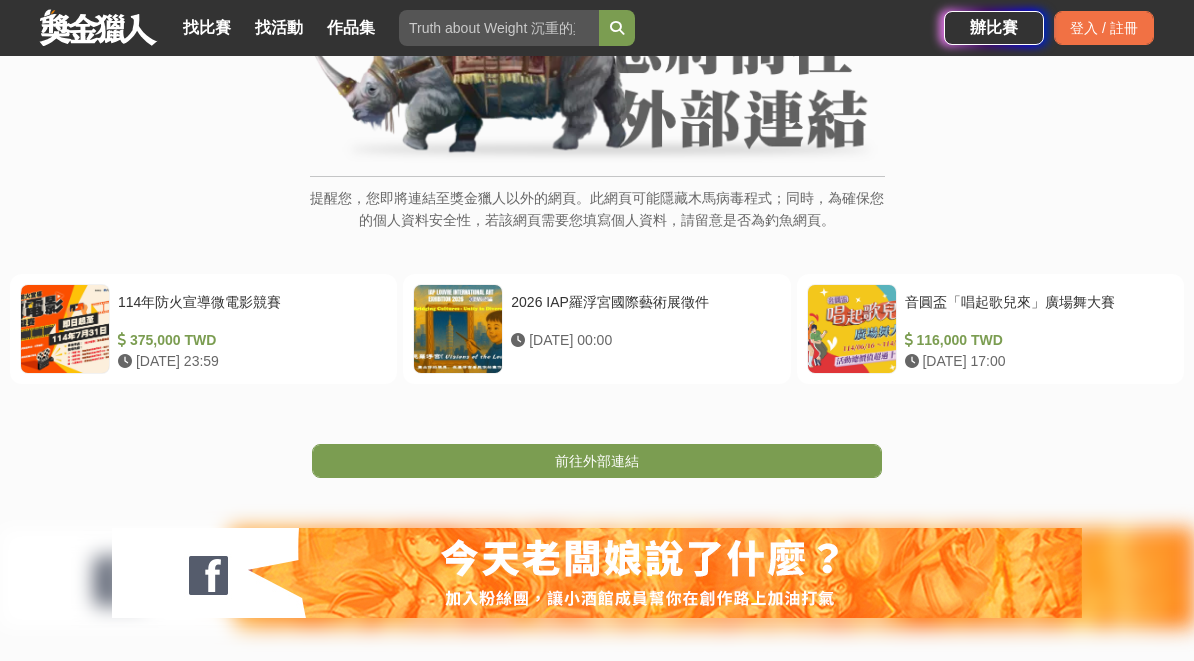 click on "前往外部連結" at bounding box center [597, 461] 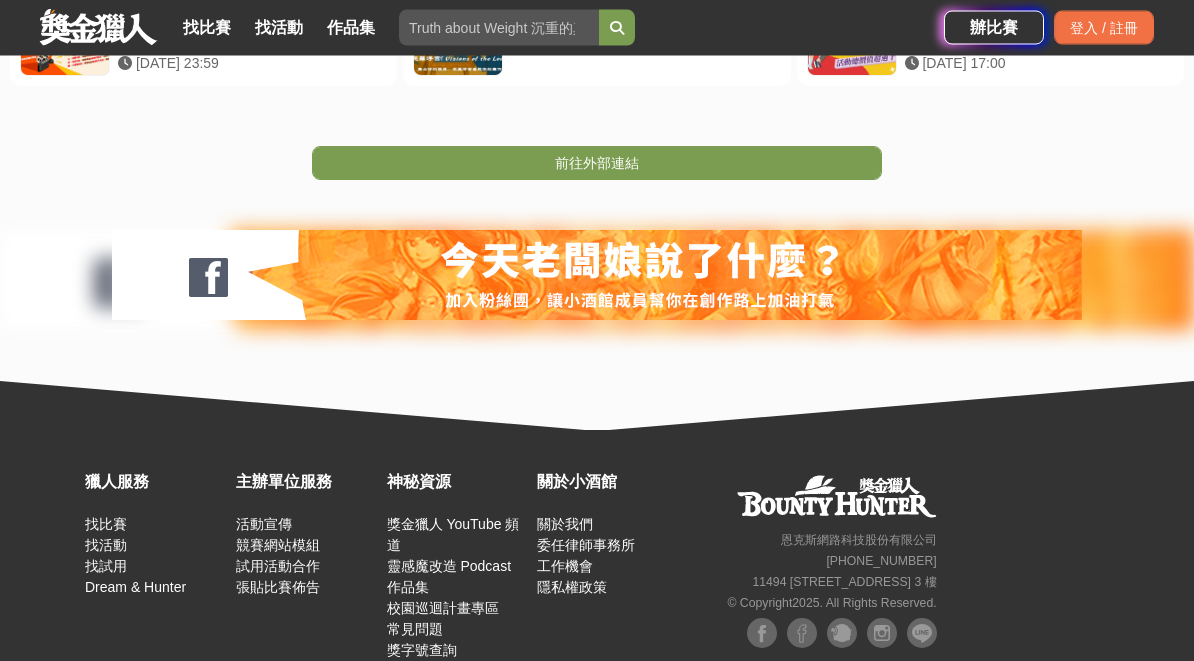 scroll, scrollTop: 528, scrollLeft: 0, axis: vertical 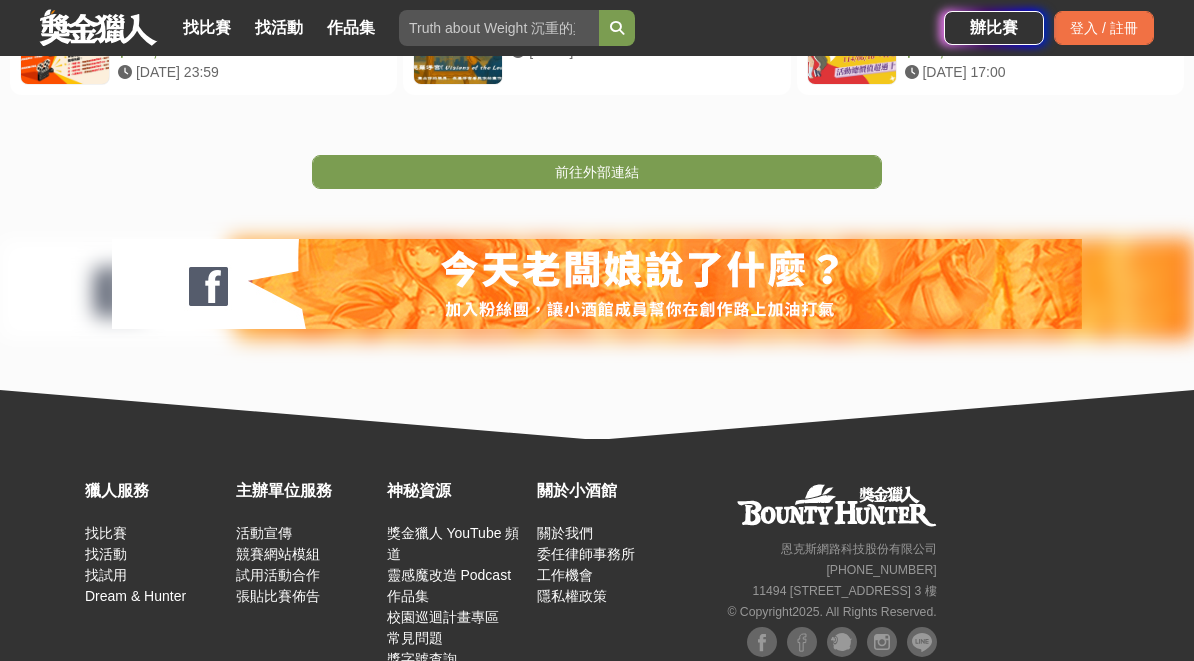 click on "前往外部連結" at bounding box center (597, 172) 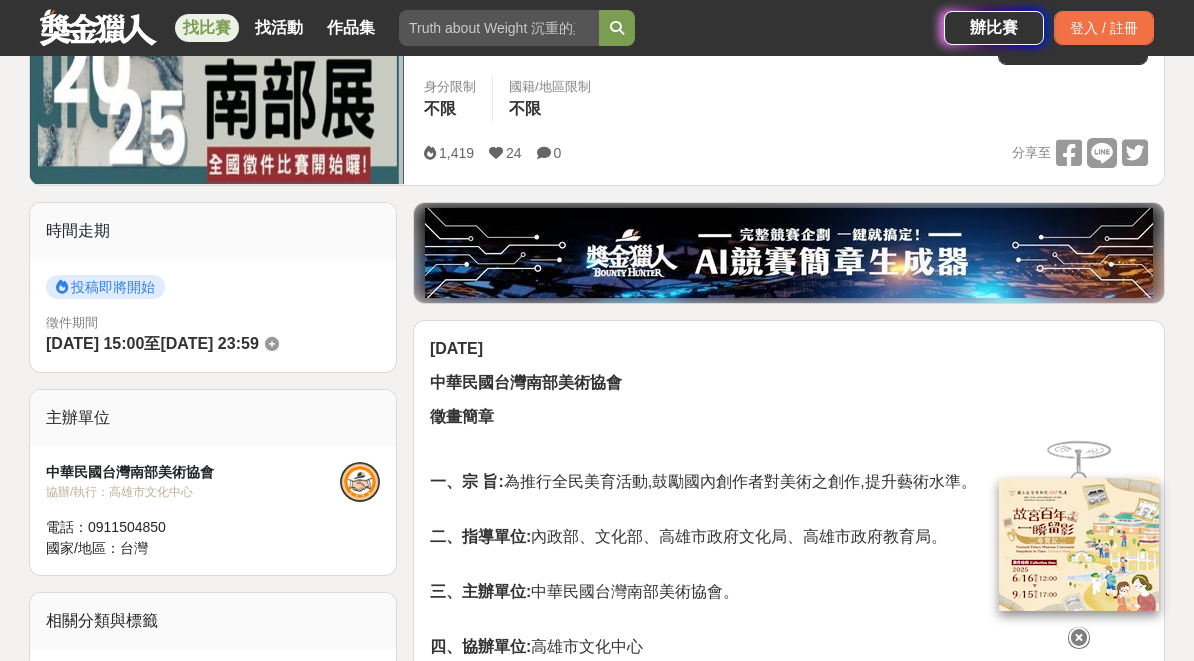 scroll, scrollTop: 350, scrollLeft: 0, axis: vertical 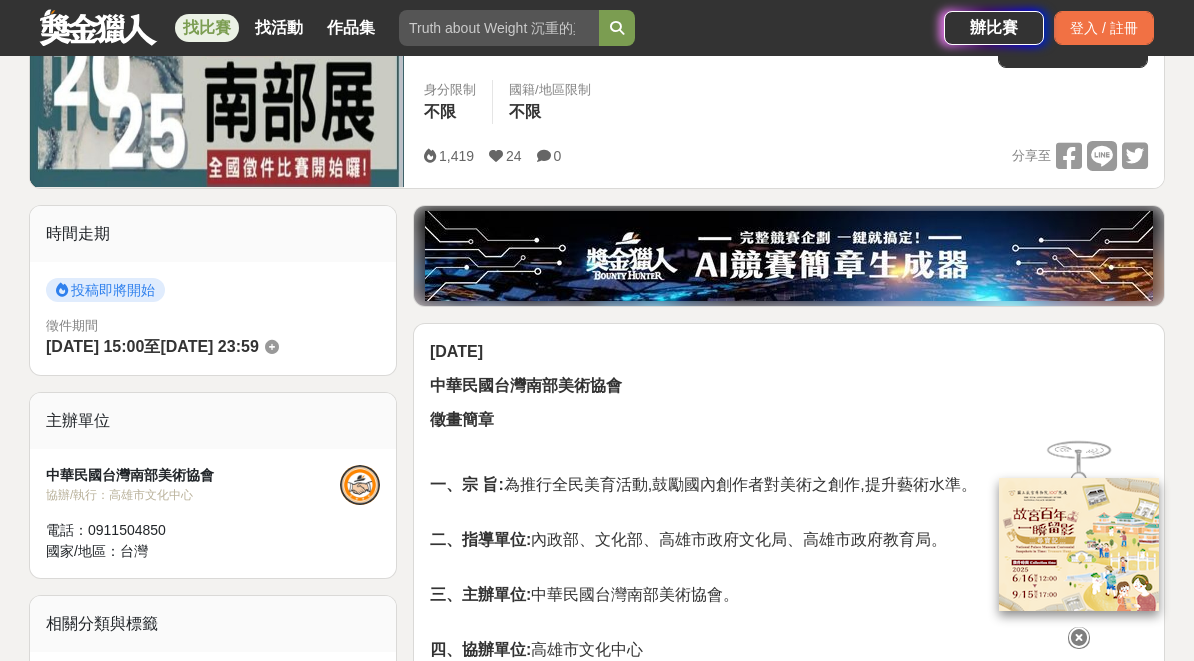 click on "辦比賽" at bounding box center (994, 28) 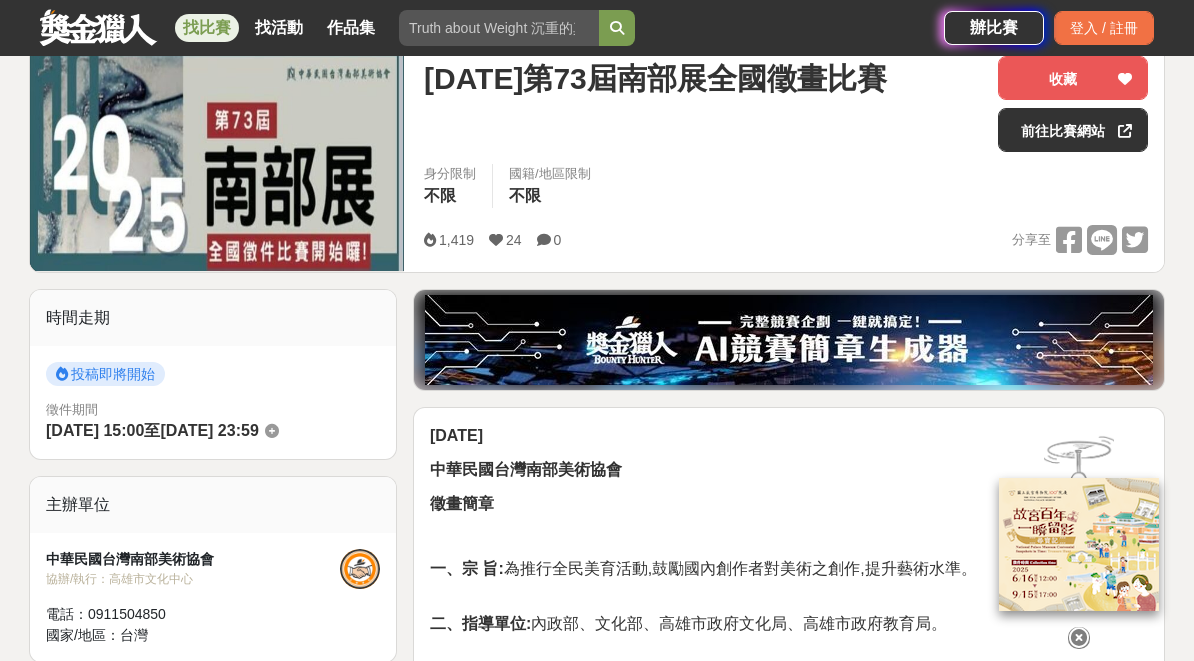 scroll, scrollTop: 248, scrollLeft: 0, axis: vertical 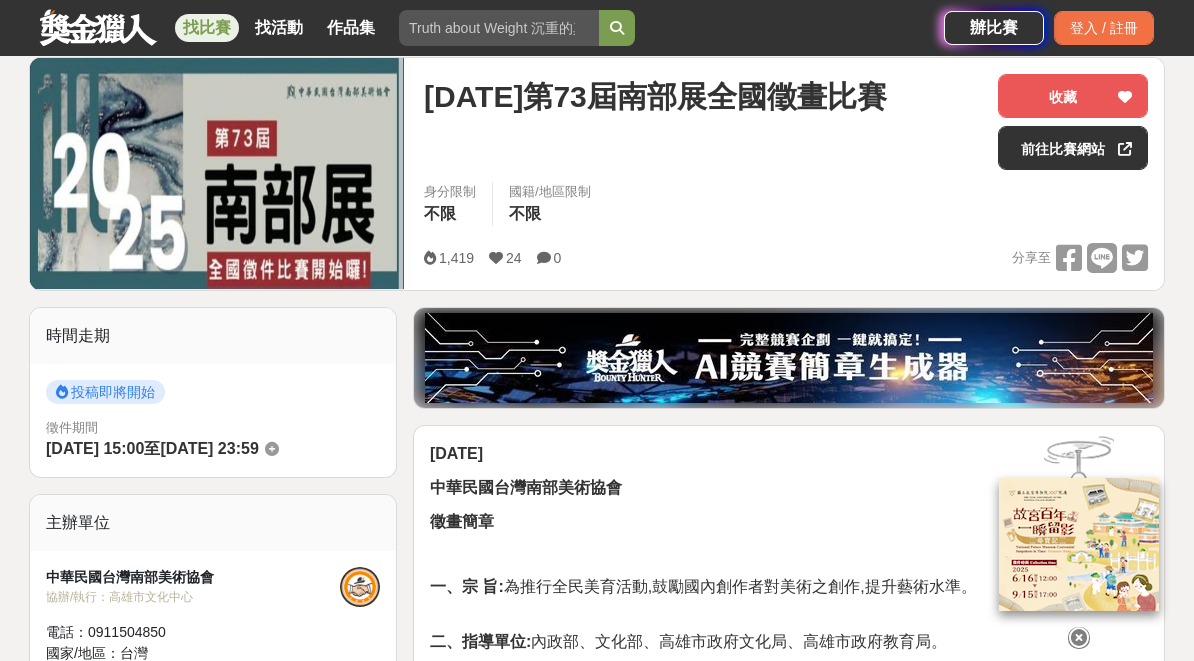 click on "辦比賽" at bounding box center [994, 28] 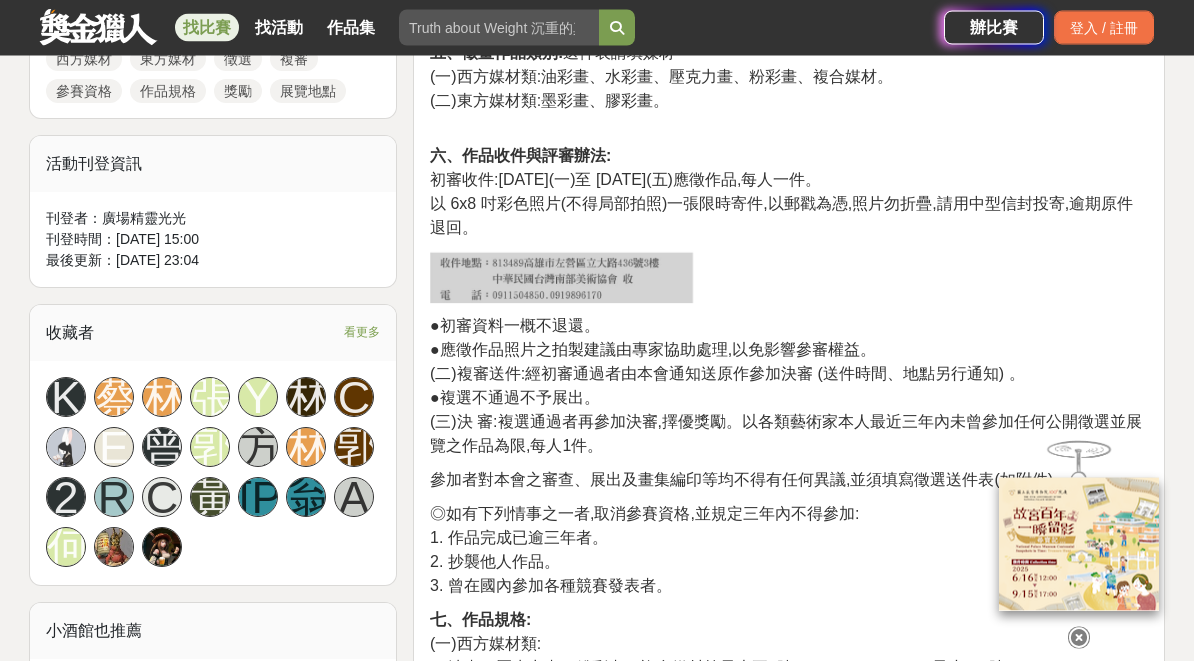 scroll, scrollTop: 1002, scrollLeft: 0, axis: vertical 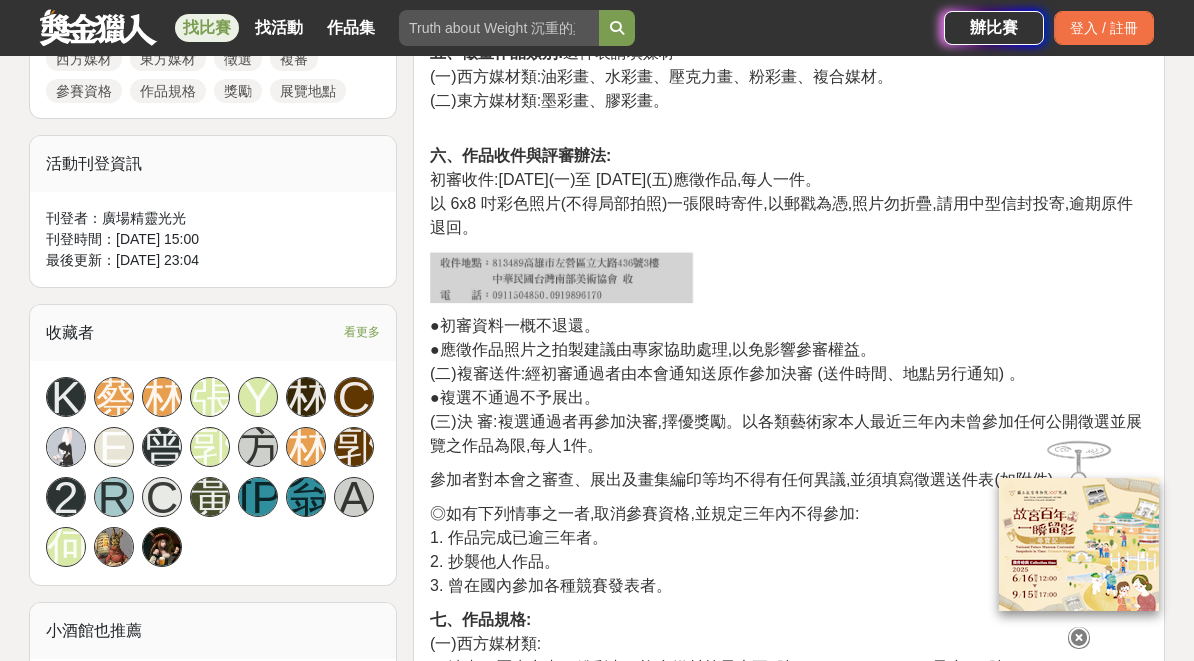 click on "辦比賽" at bounding box center [994, 28] 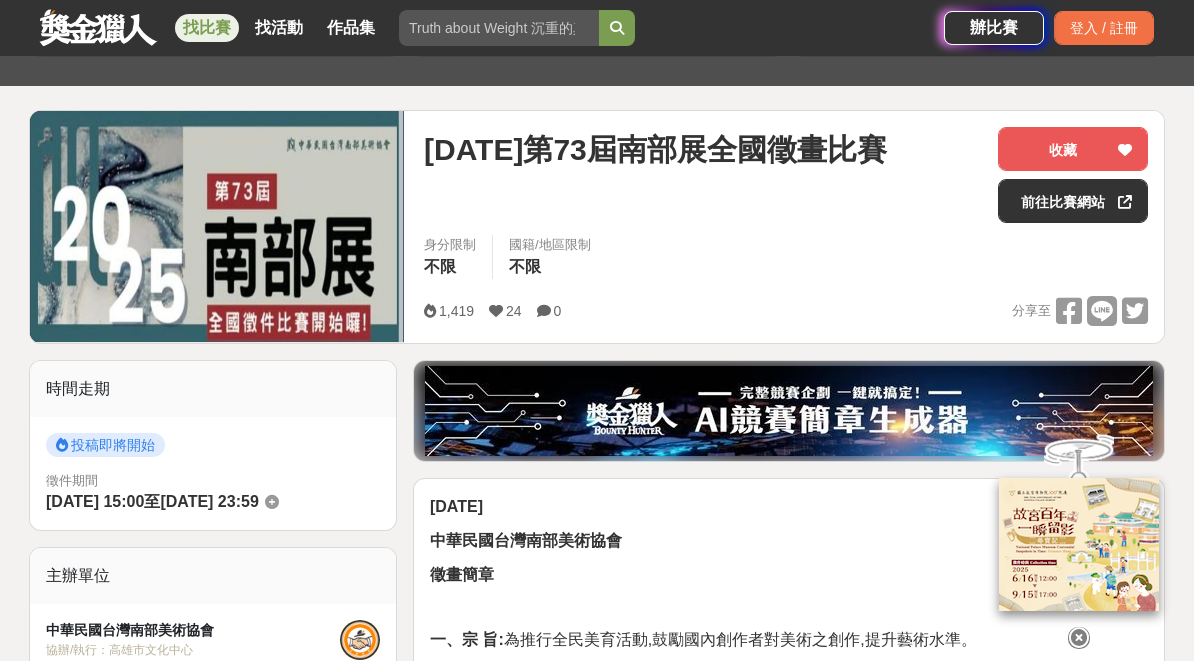 scroll, scrollTop: 168, scrollLeft: 0, axis: vertical 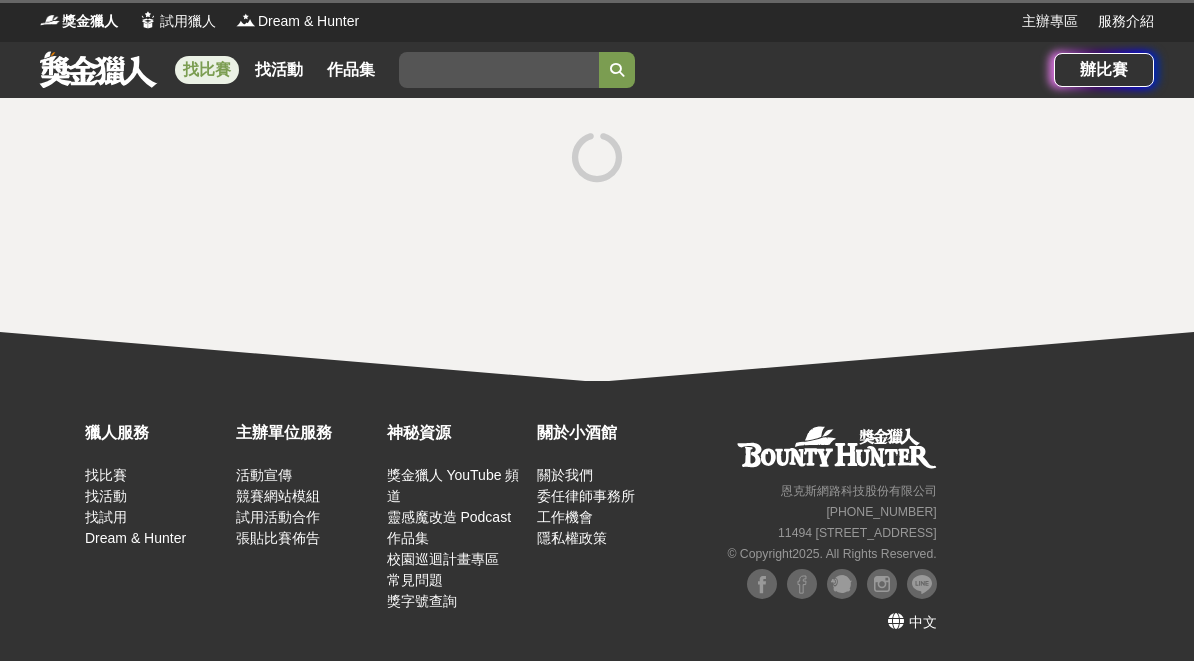 click at bounding box center [597, 239] 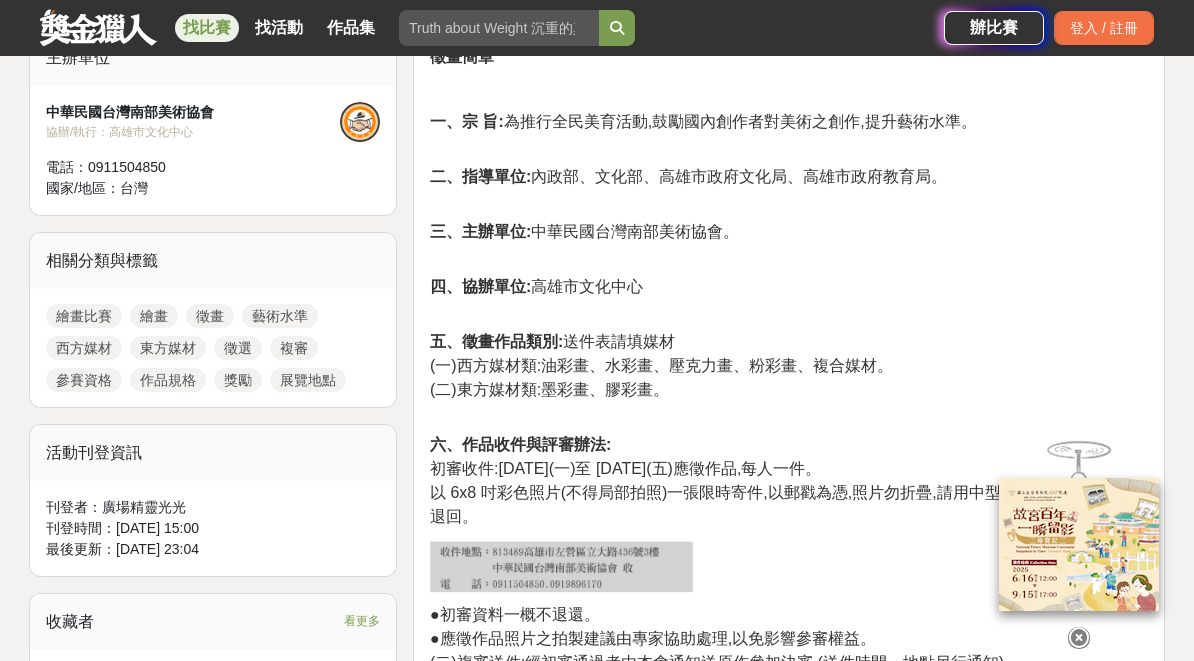 scroll, scrollTop: 712, scrollLeft: 0, axis: vertical 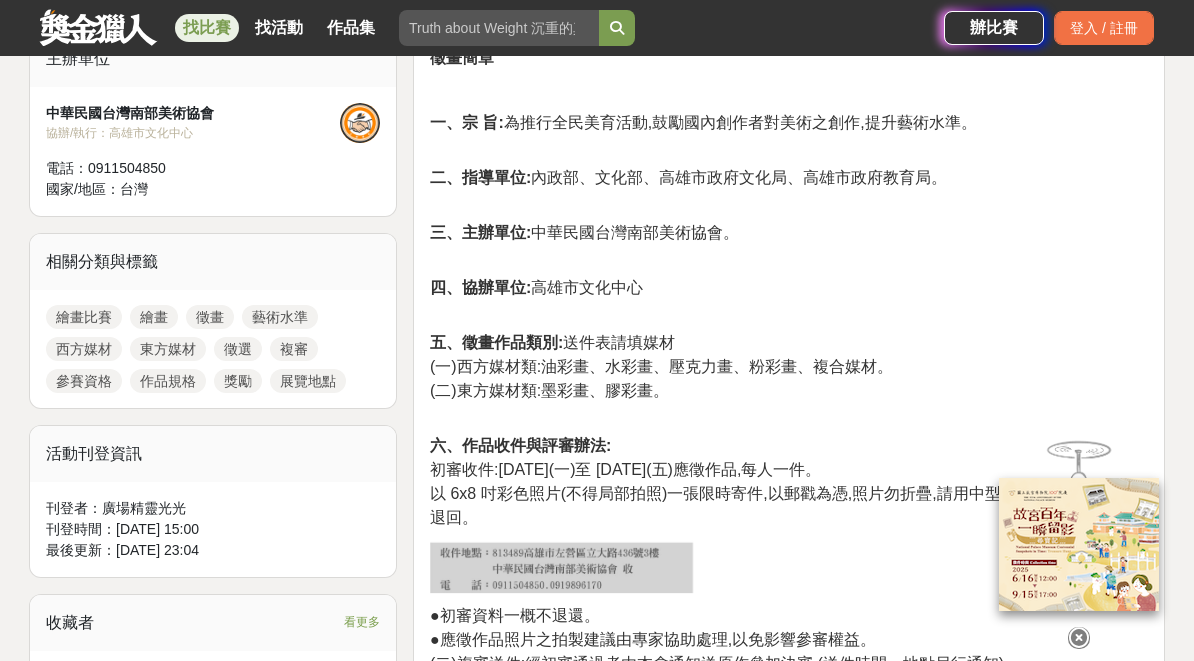 click on "辦比賽" at bounding box center [994, 28] 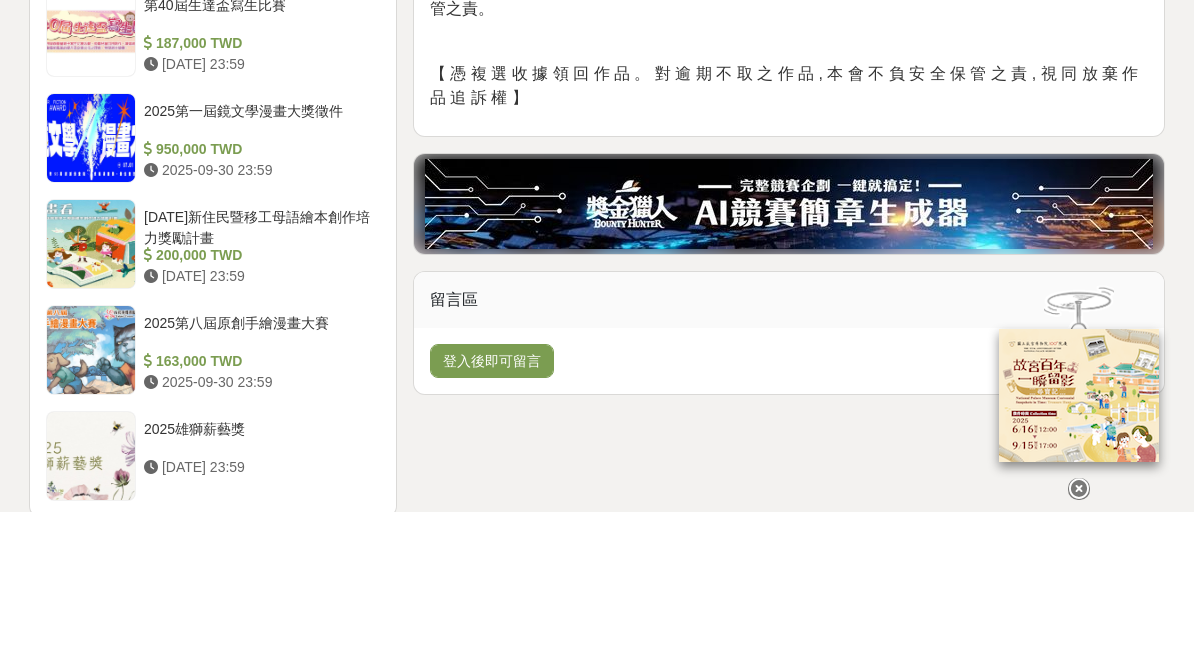 scroll, scrollTop: 2667, scrollLeft: 0, axis: vertical 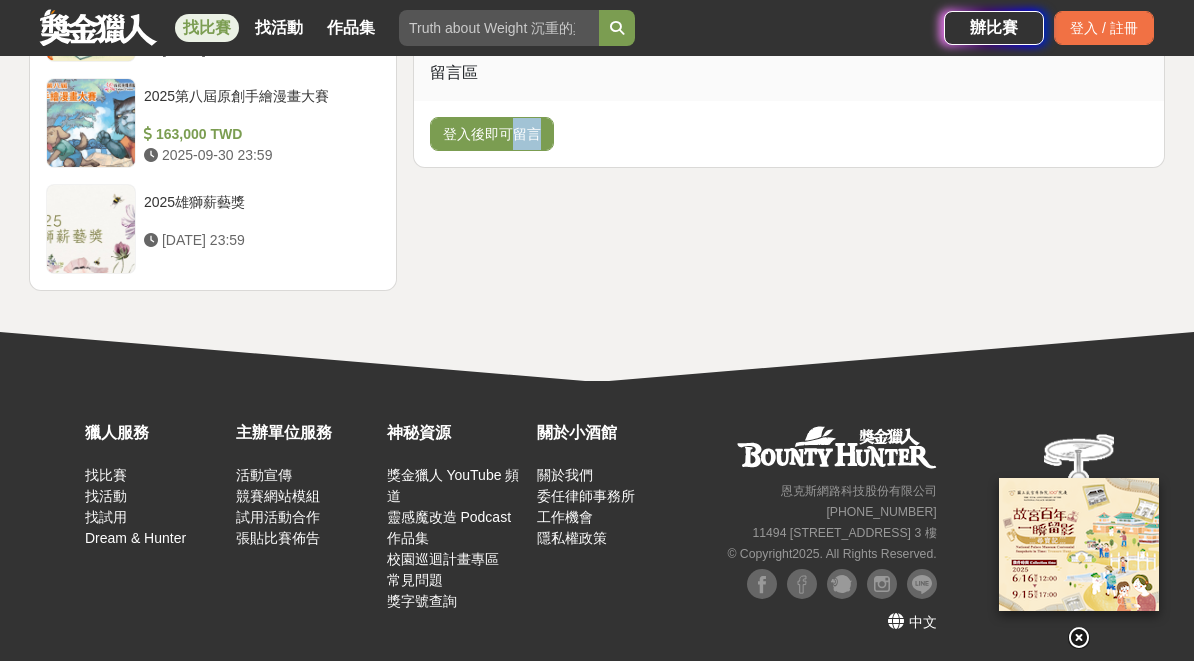 click on "[DATE] 中華民國台灣南部美術協會 徵畫簡章   一、宗 旨: 為推行全民美育活動,鼓勵國內創作者對美術之創作,提升藝術水準。 二、指導單位: 內政部、文化部、高雄市政府文化局、高雄市政府教育局。 三、主辦單位: 中華民國台灣南部美術協會。 四、協辦單位: 高雄市文化中心 五、徵畫作品類別: 送件表請填媒材 (一)西方媒材類:油彩畫、水彩畫、壓克力畫、粉彩畫、複合媒材。 (二)東方媒材類:墨彩畫、膠彩畫。 六、作品收件與評審辦法: 初審收件:[DATE](一)至 [DATE](五)應徵作品,每人一件。 以 6x8 吋彩色照片(不得局部拍照)一張限時寄件,以郵戳為憑,照片勿折疊,請用中型信封投寄,逾期原件退回。 ●初審資料一概不退還。 ●應徵作品照片之拍製建議由專家協助處理,以免影響參審權益。 ●複選不通過不予展出。 1. 作品完成已逾三年者。 七、作品規格:" at bounding box center [789, -898] 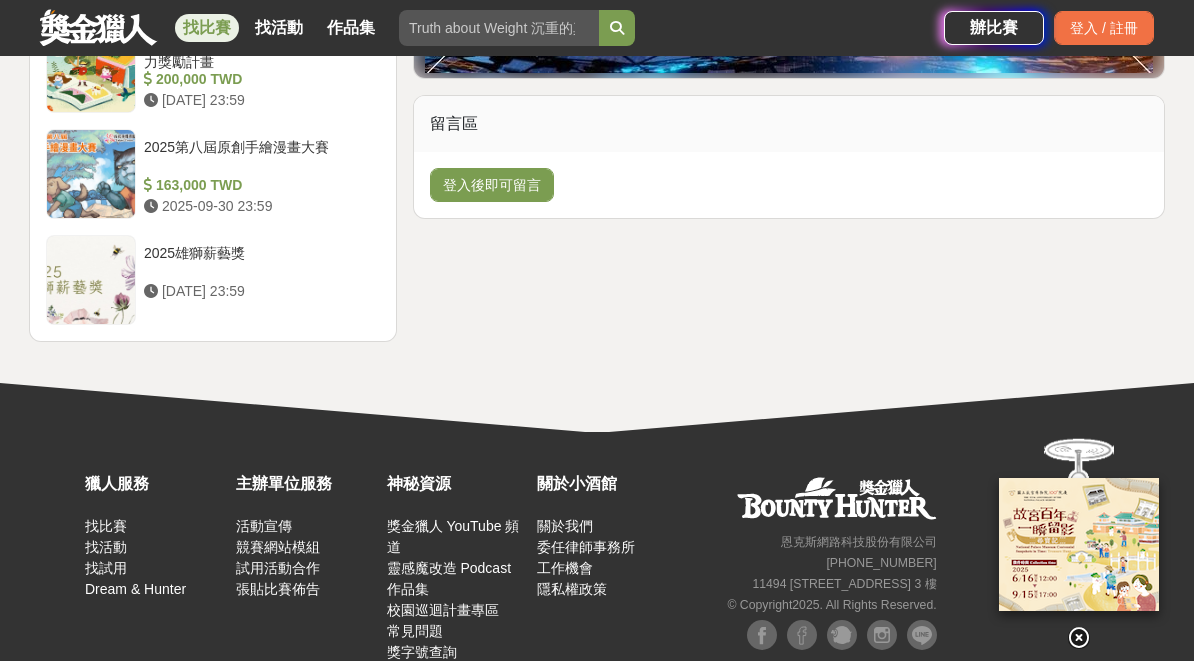scroll, scrollTop: 2598, scrollLeft: 0, axis: vertical 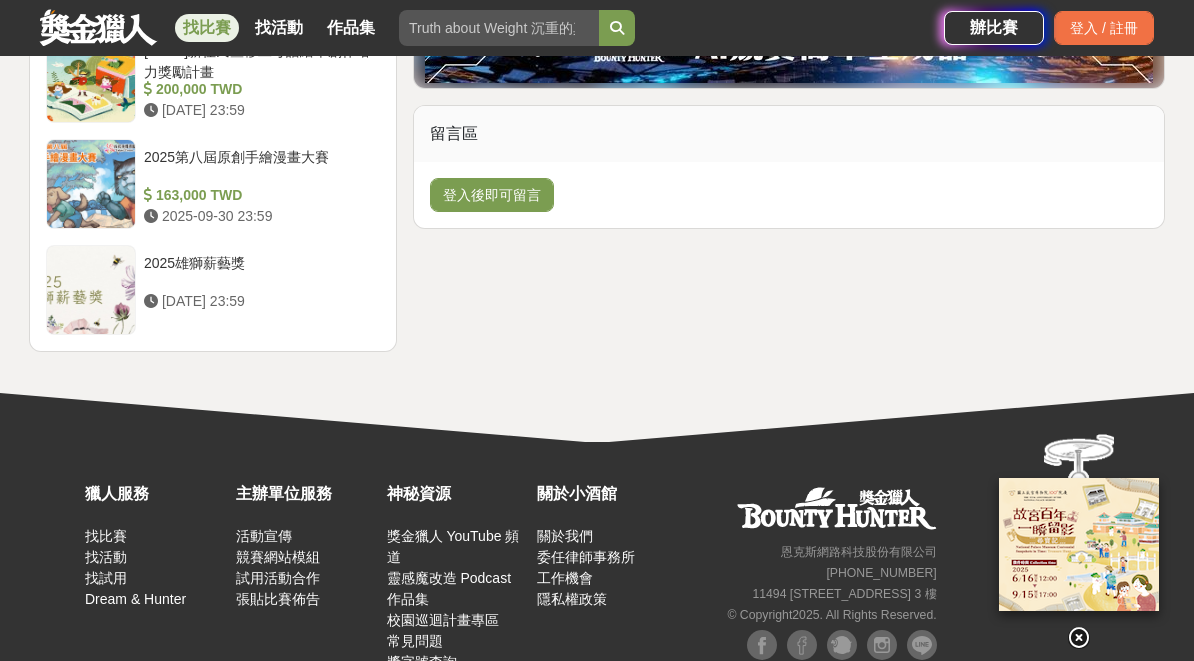 click on "2025第八屆原創手繪漫畫大賽" at bounding box center (258, 166) 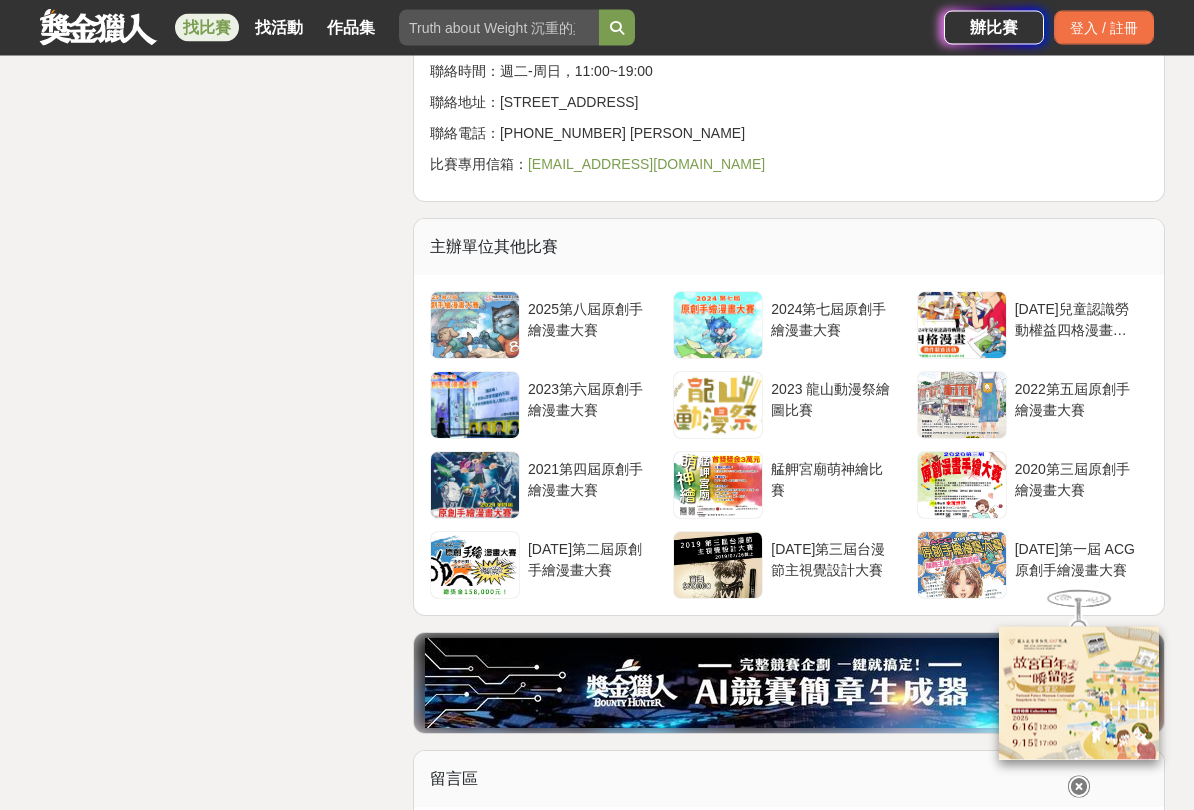 scroll, scrollTop: 6980, scrollLeft: 0, axis: vertical 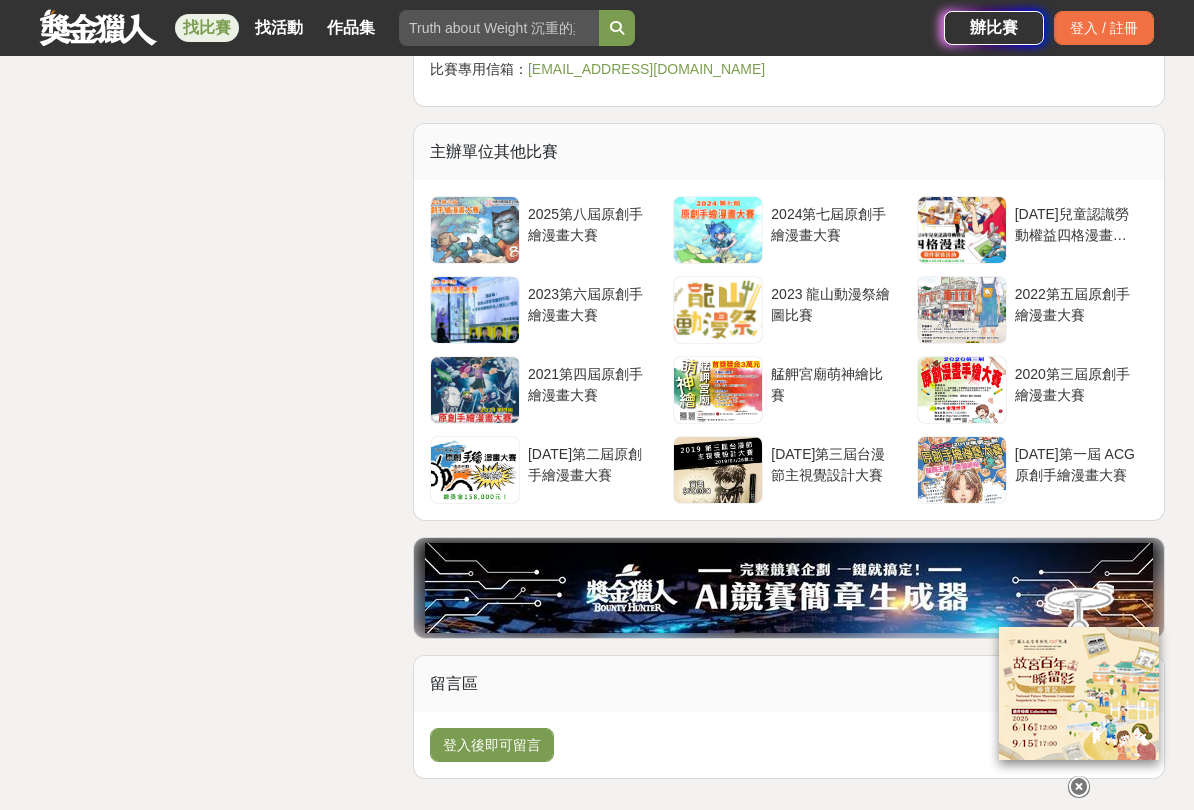 click at bounding box center (718, 230) 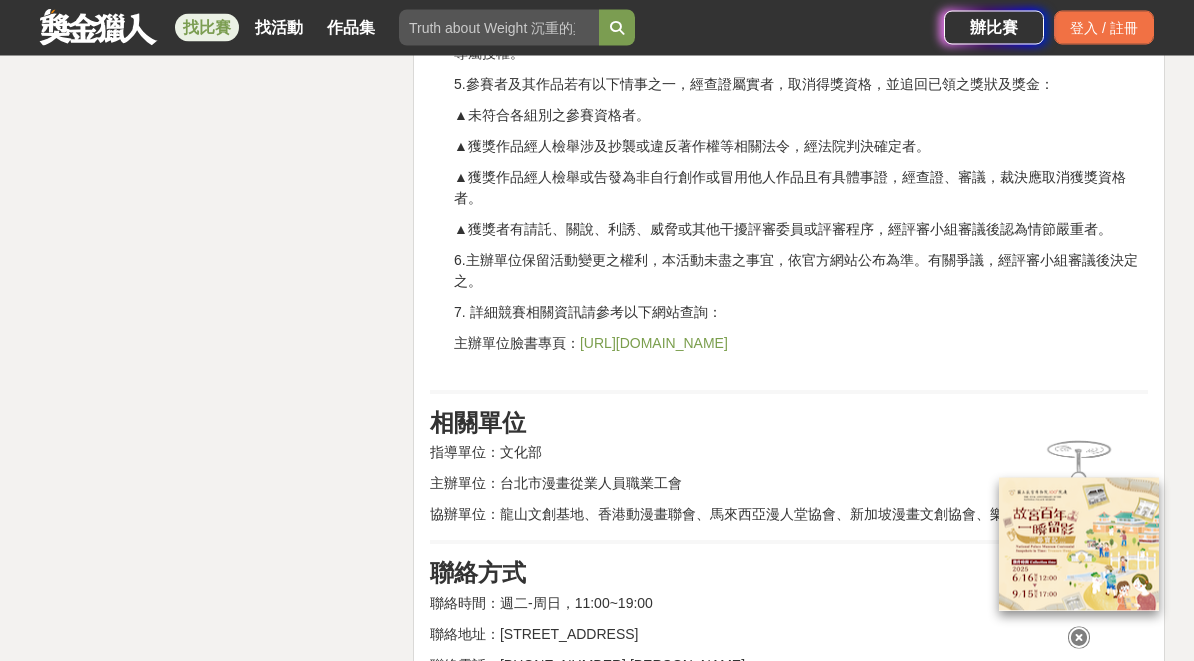 scroll, scrollTop: 5453, scrollLeft: 0, axis: vertical 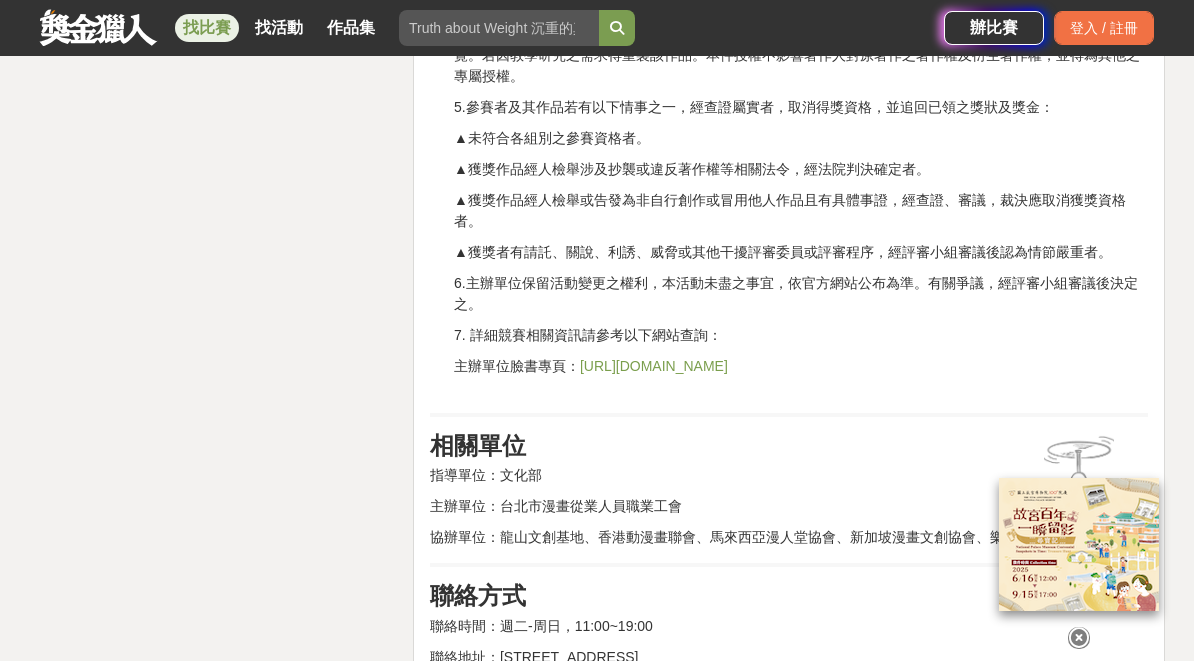 click on "https://www.facebook.com/2014icctw/" at bounding box center [654, 366] 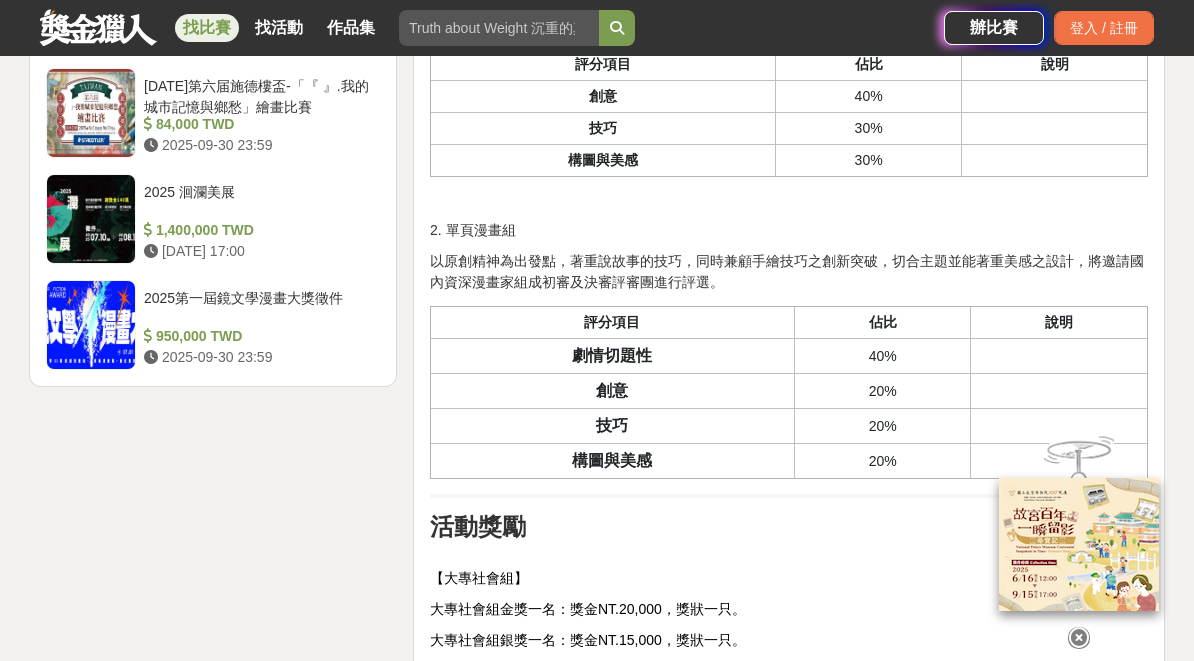 scroll, scrollTop: 3143, scrollLeft: 0, axis: vertical 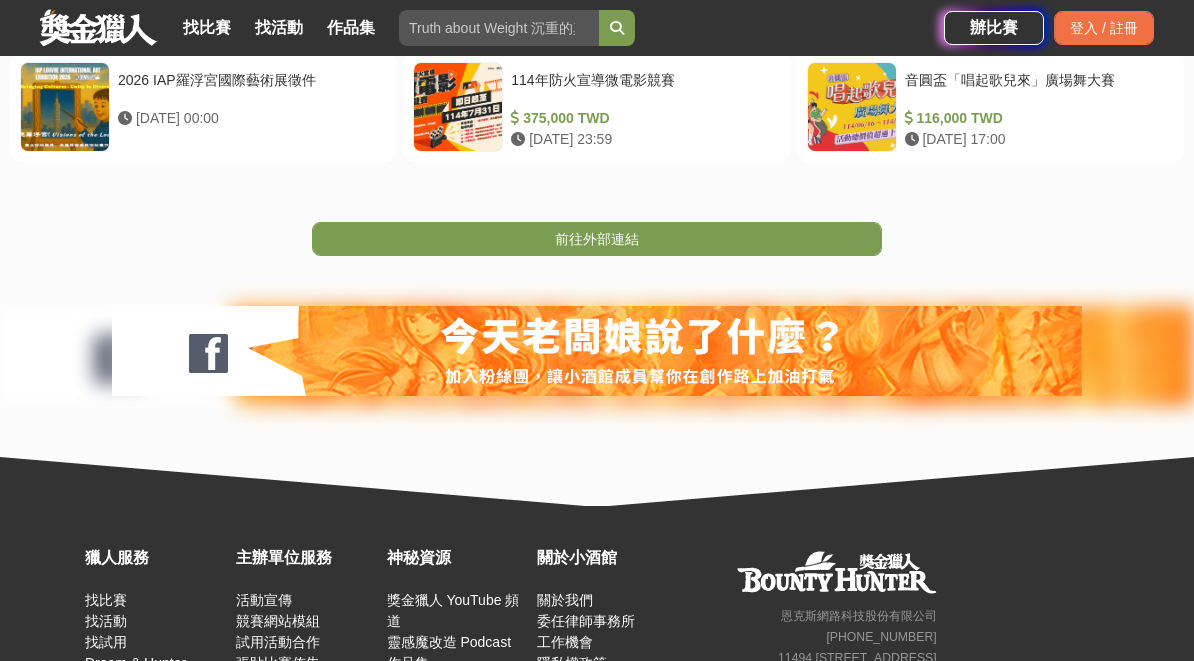 click on "前往外部連結" at bounding box center (597, 239) 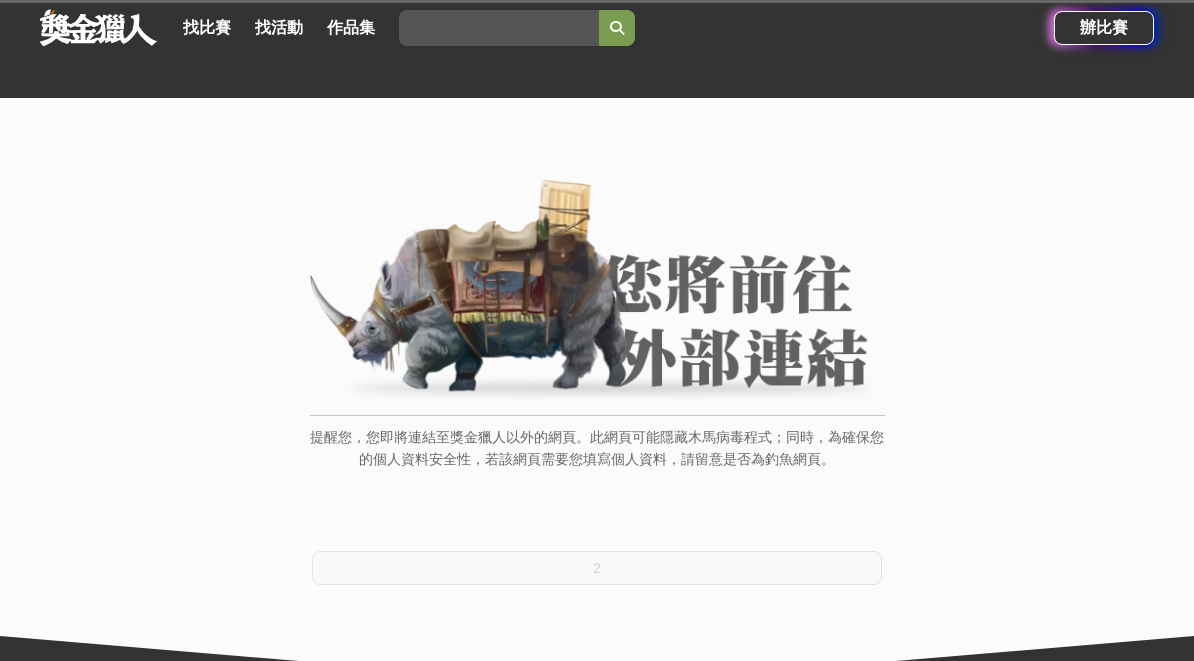 scroll, scrollTop: 303, scrollLeft: 0, axis: vertical 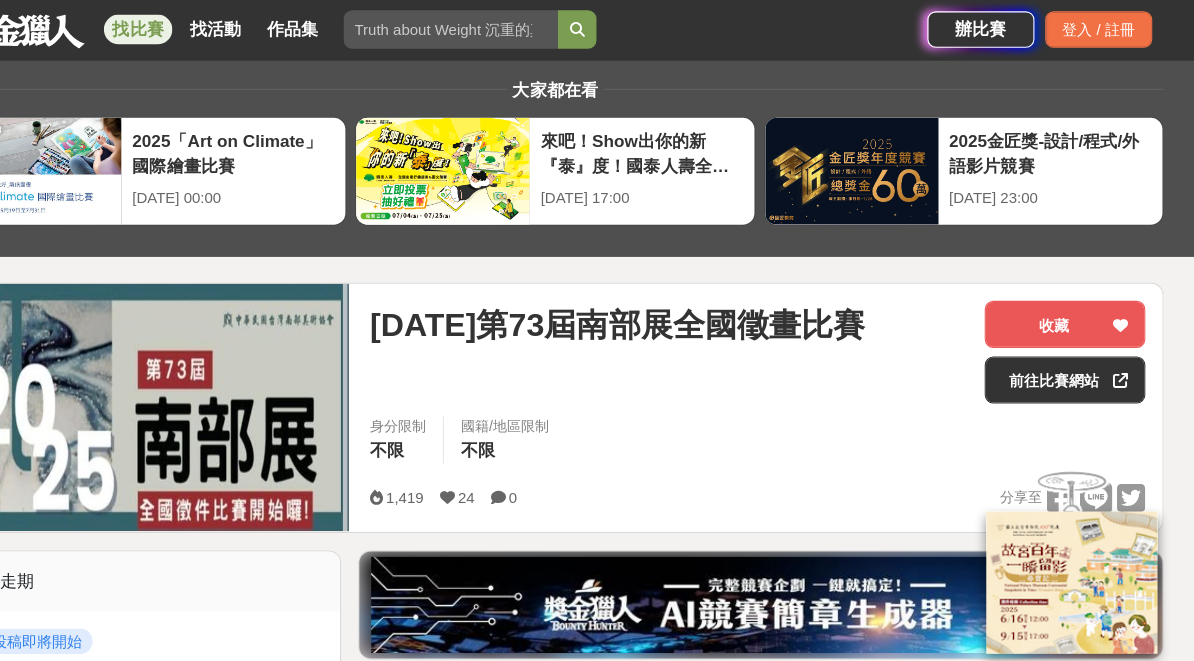 click on "前往比賽網站" at bounding box center (1073, 355) 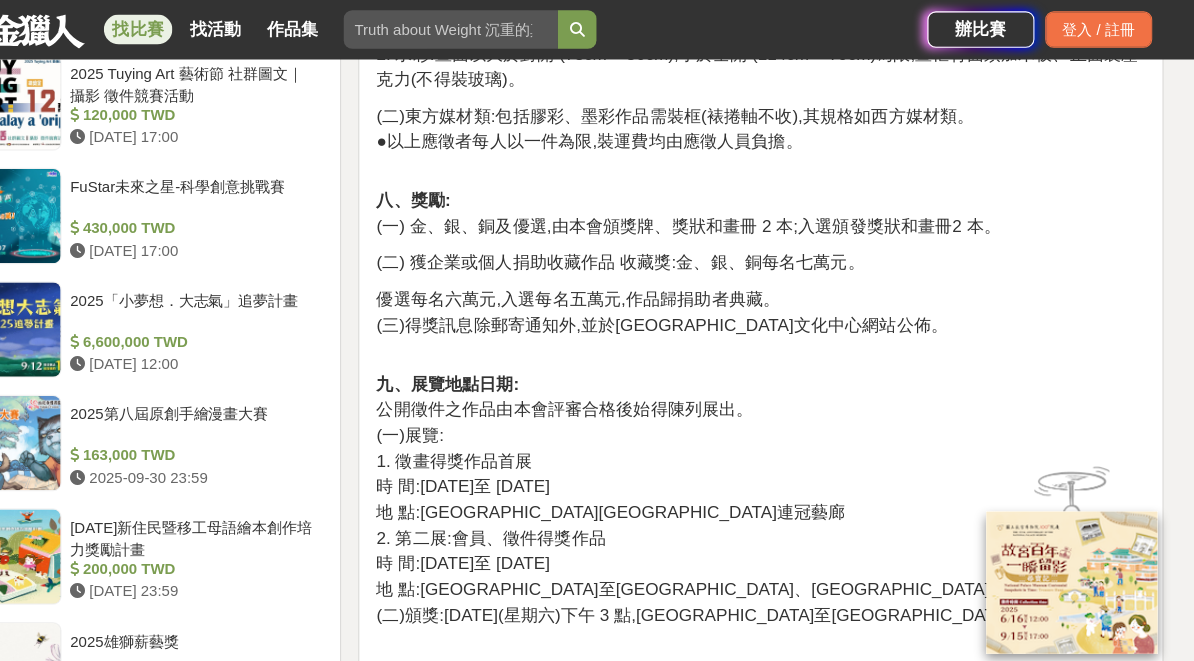 scroll, scrollTop: 1721, scrollLeft: 0, axis: vertical 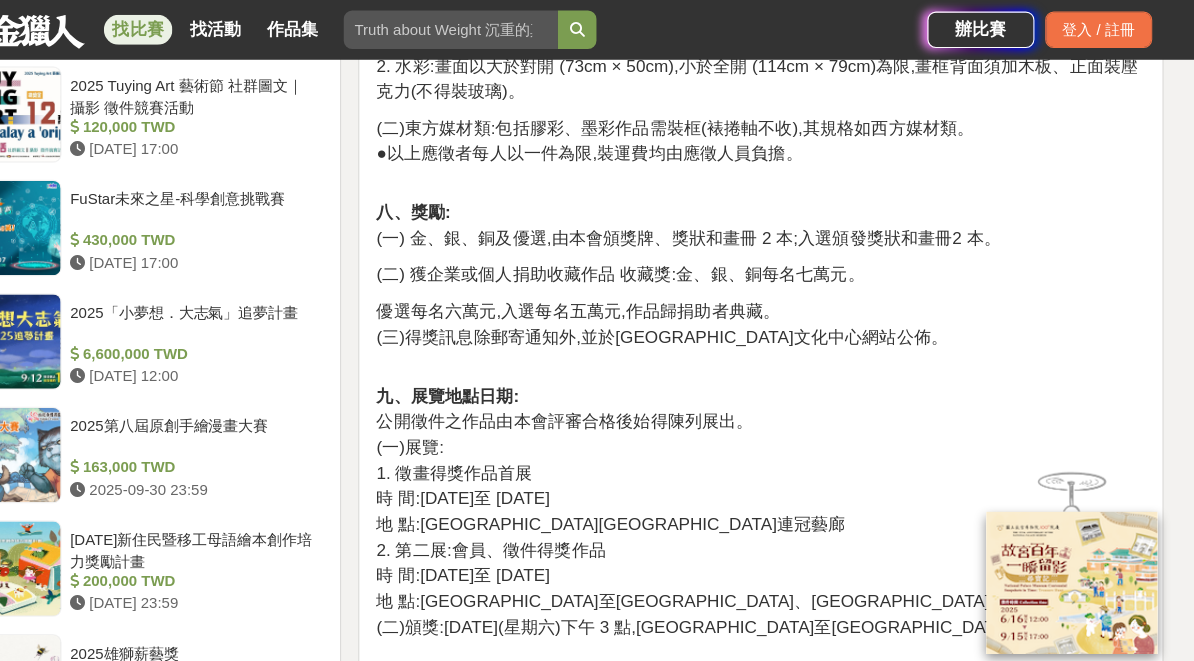 click on "2025第八屆原創手繪漫畫大賽" at bounding box center [258, 407] 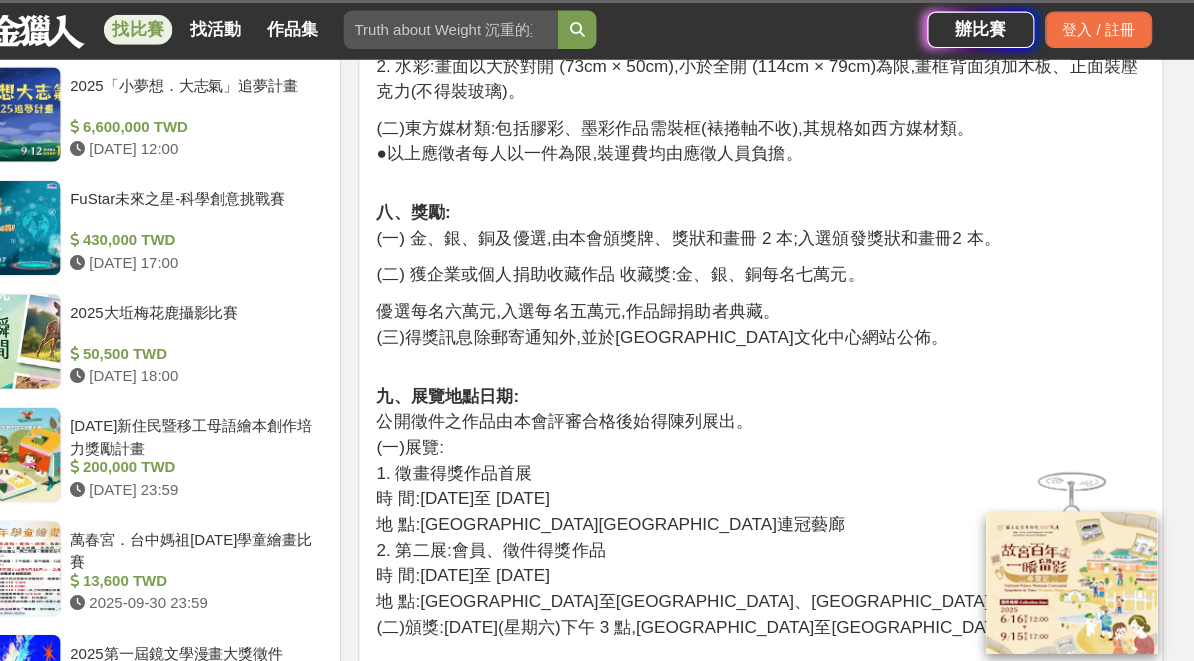 scroll, scrollTop: 1252, scrollLeft: 0, axis: vertical 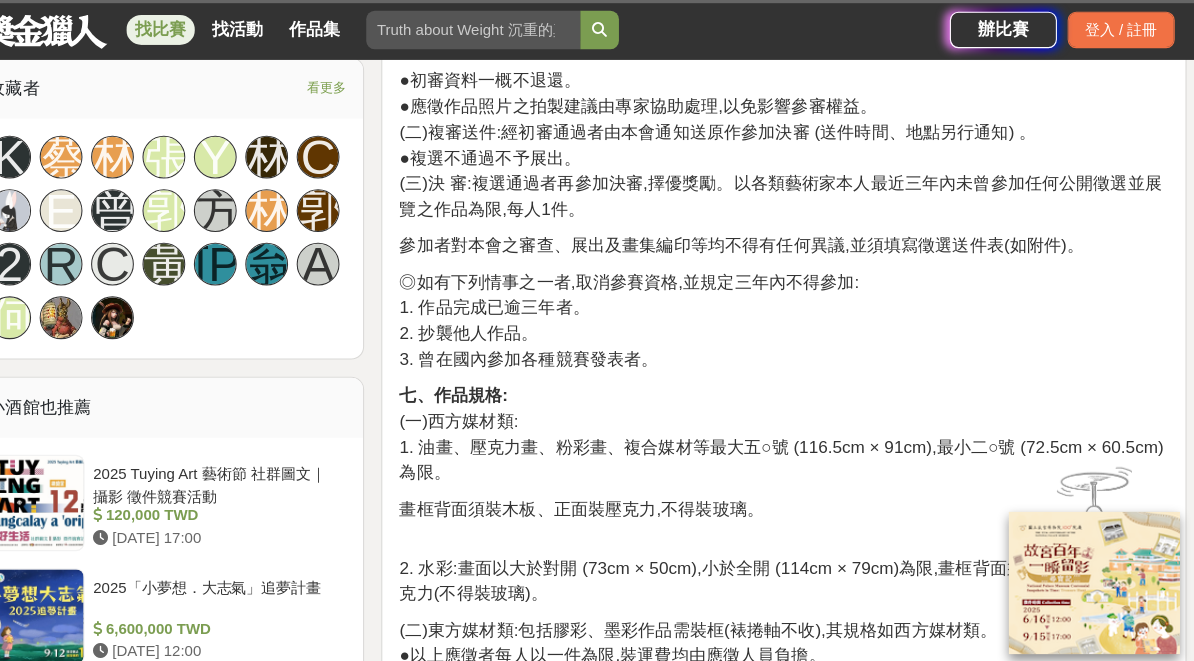 click on "小酒館也推薦" at bounding box center (213, 381) 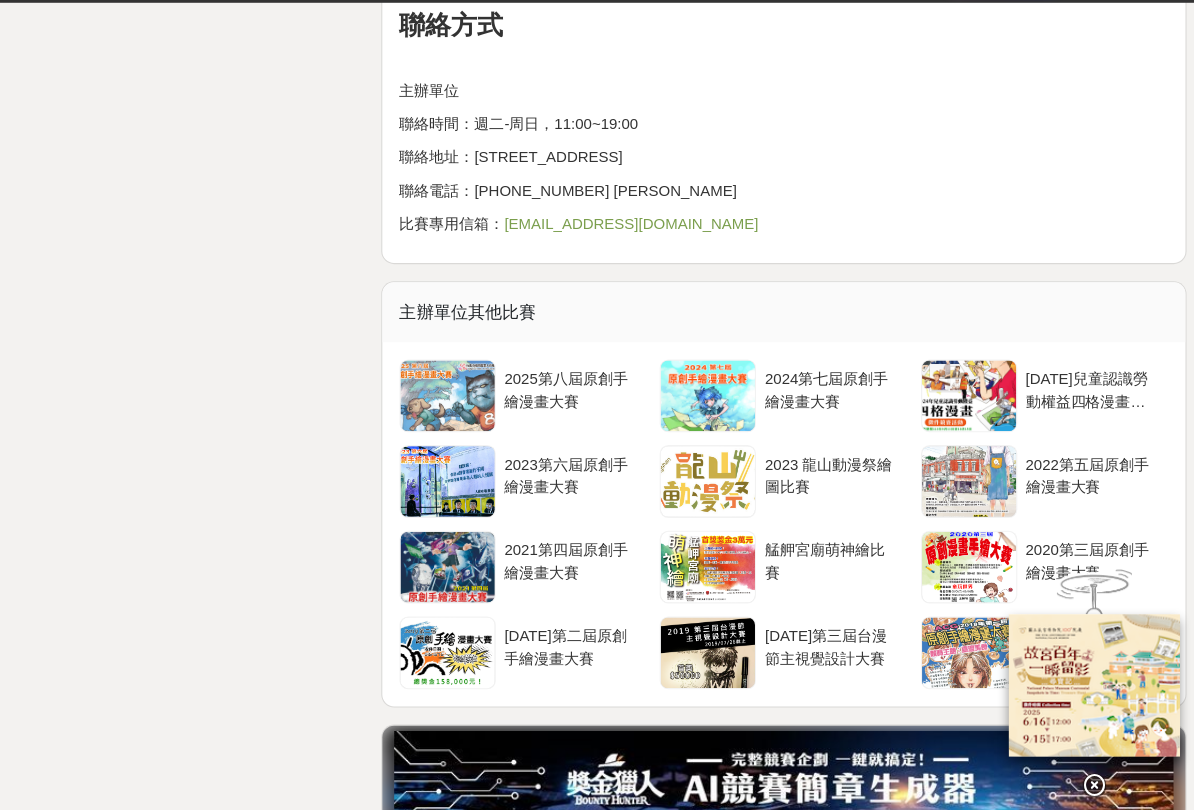 scroll, scrollTop: 6799, scrollLeft: 0, axis: vertical 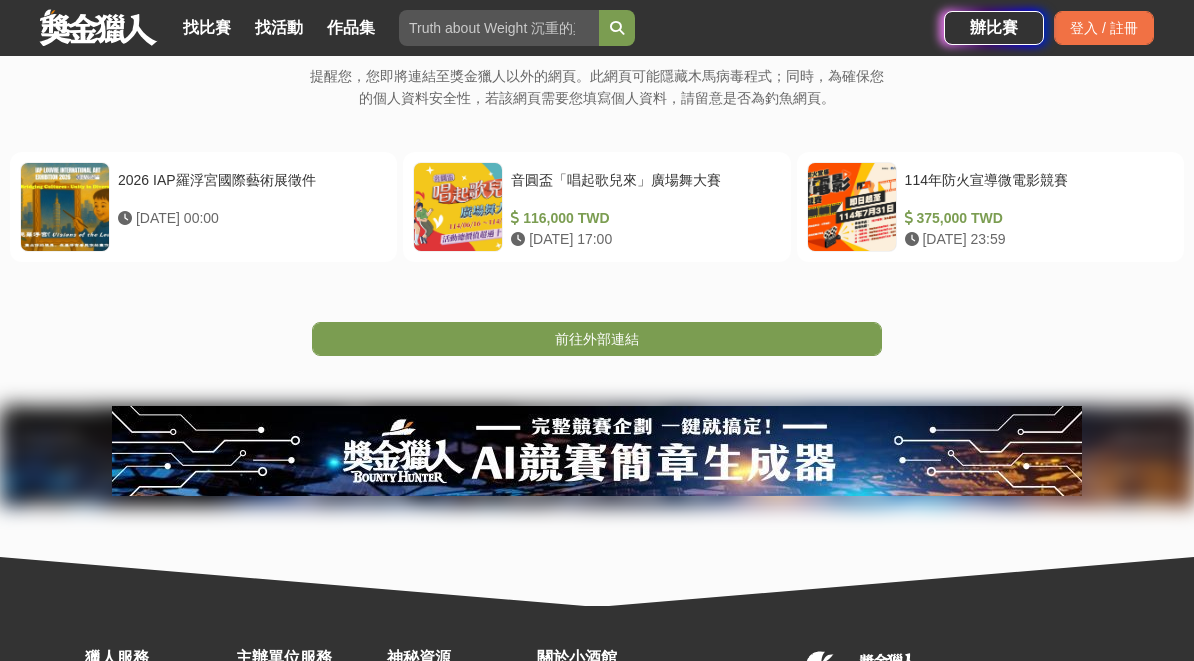 click on "前往外部連結" at bounding box center (597, 339) 